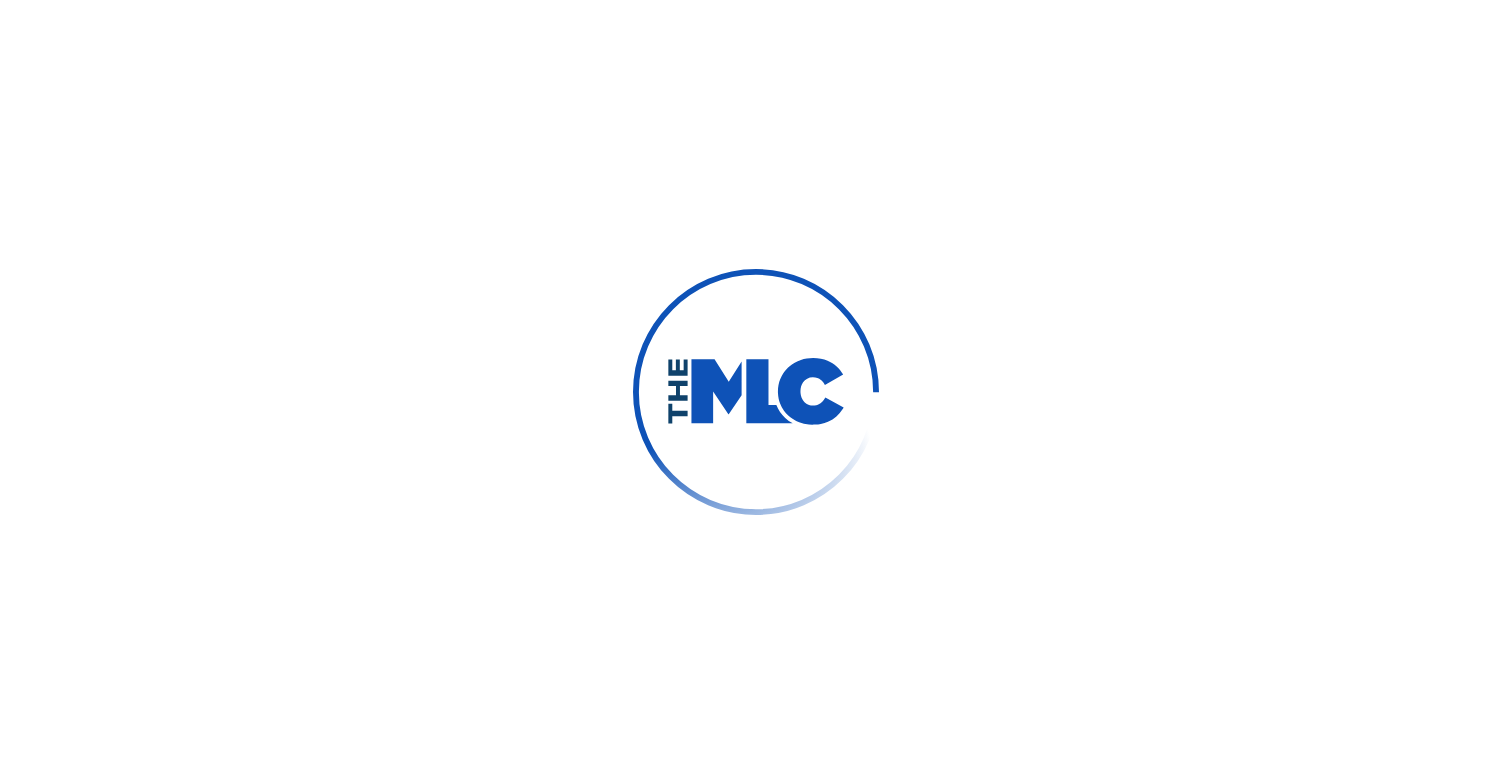 scroll, scrollTop: 0, scrollLeft: 0, axis: both 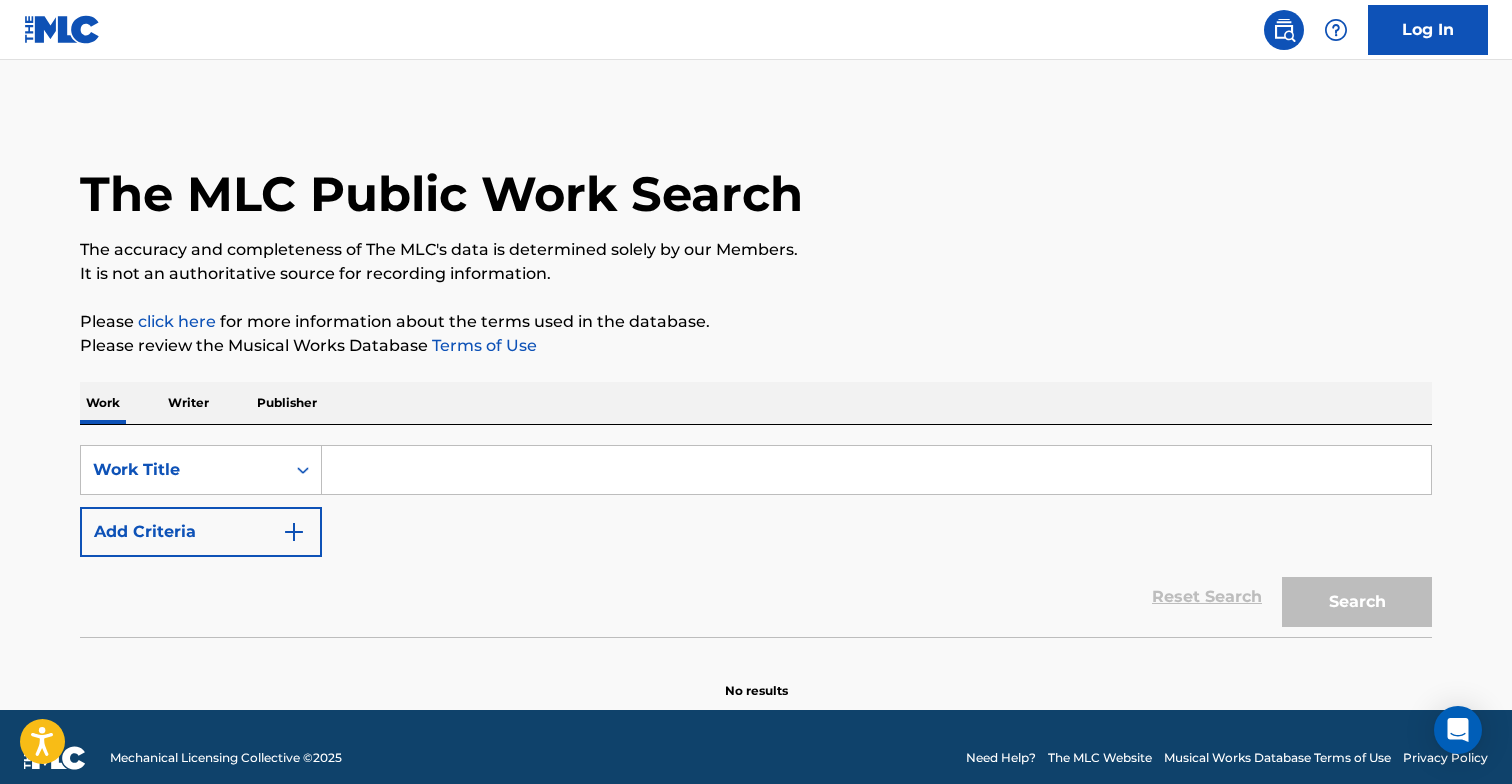 click at bounding box center [876, 470] 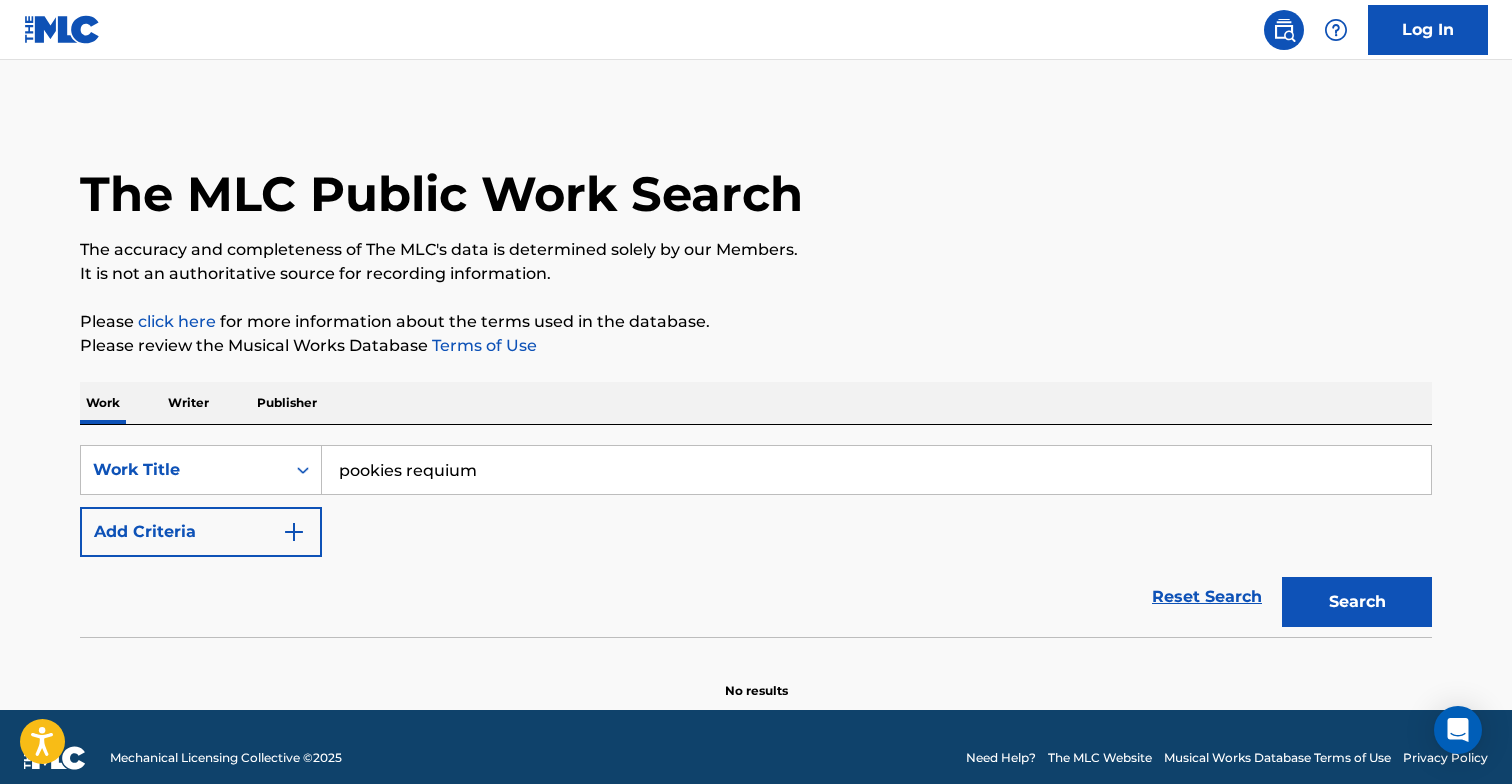 click on "Search" at bounding box center [1357, 602] 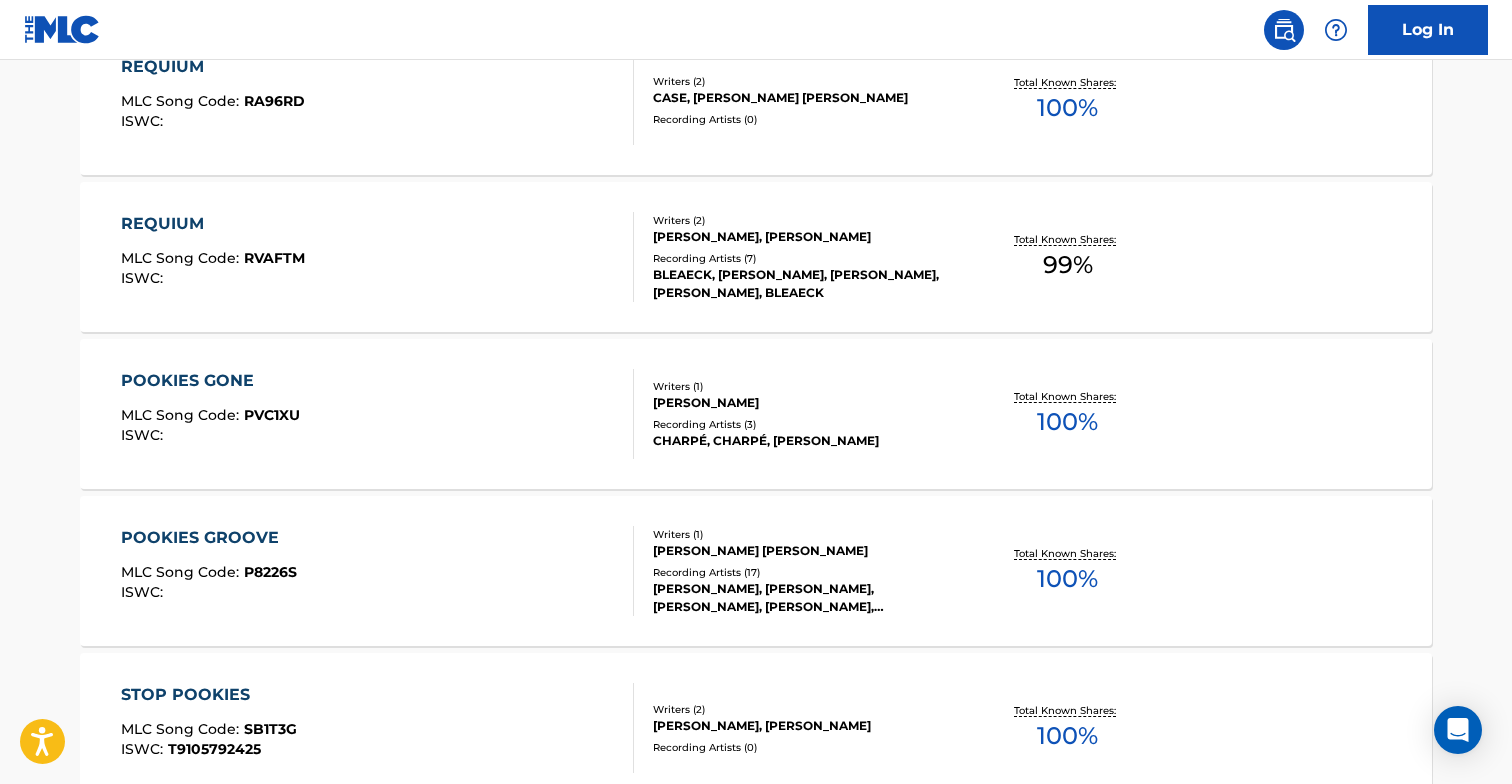 scroll, scrollTop: 1280, scrollLeft: 0, axis: vertical 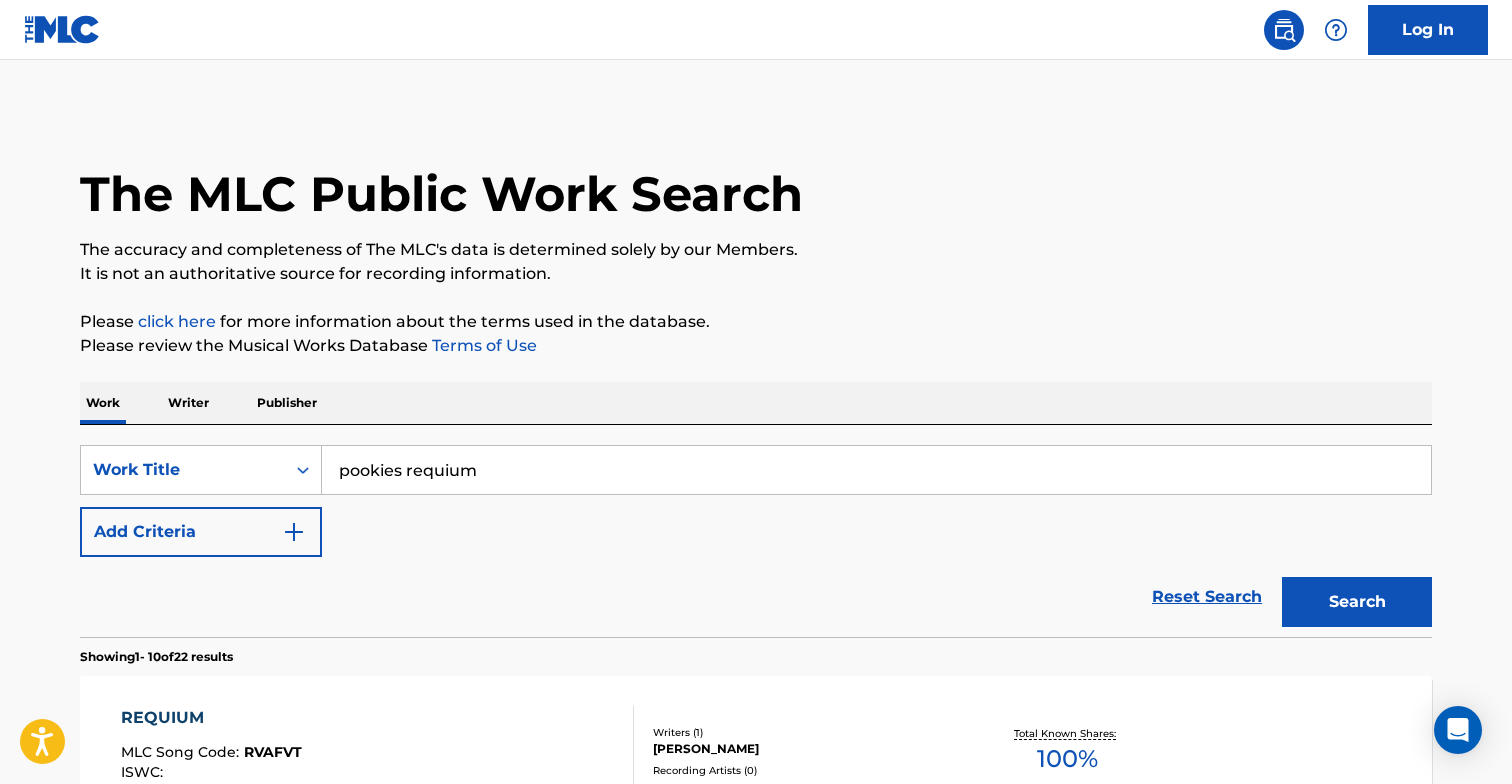 drag, startPoint x: 501, startPoint y: 454, endPoint x: 190, endPoint y: 430, distance: 311.92468 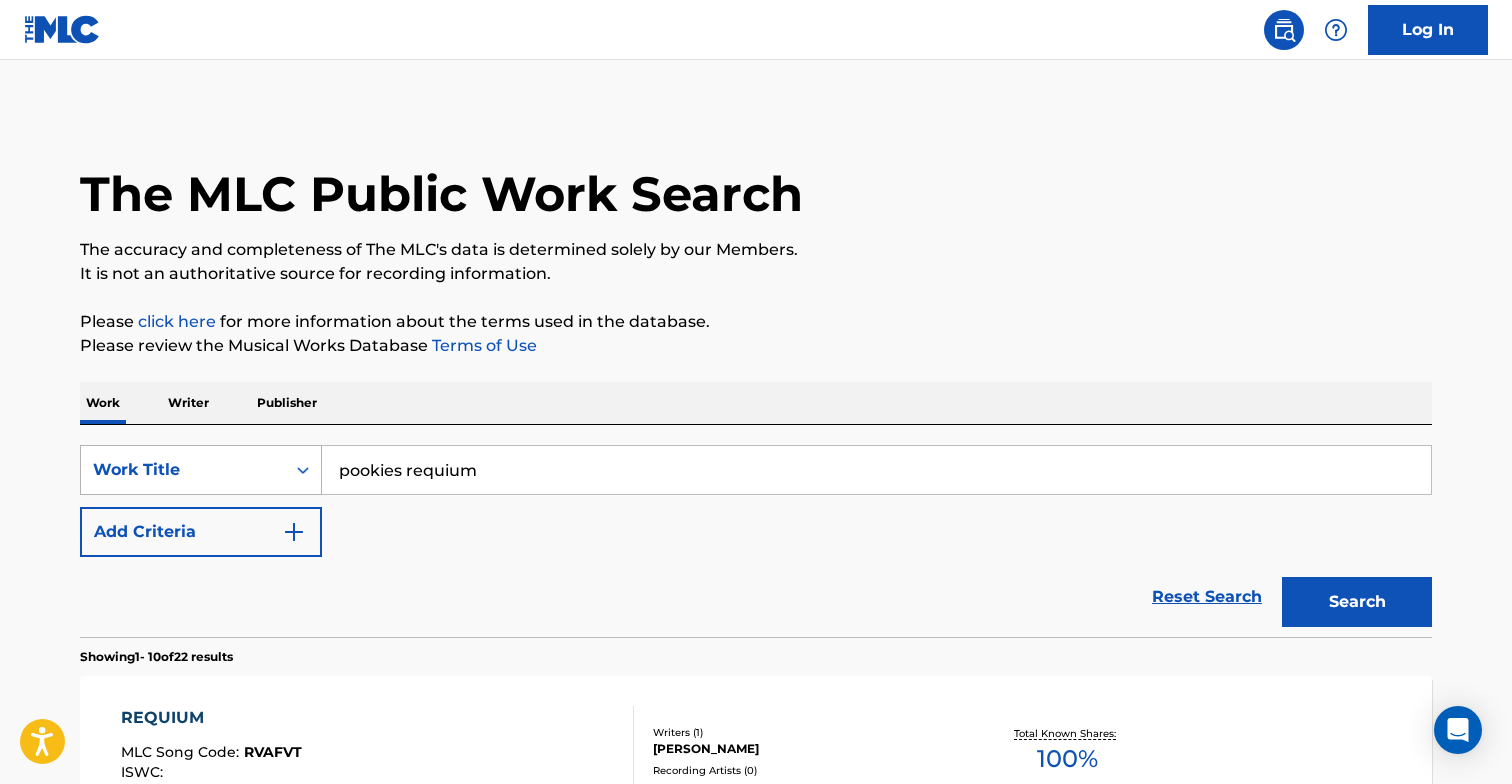 drag, startPoint x: 190, startPoint y: 430, endPoint x: 247, endPoint y: 451, distance: 60.74537 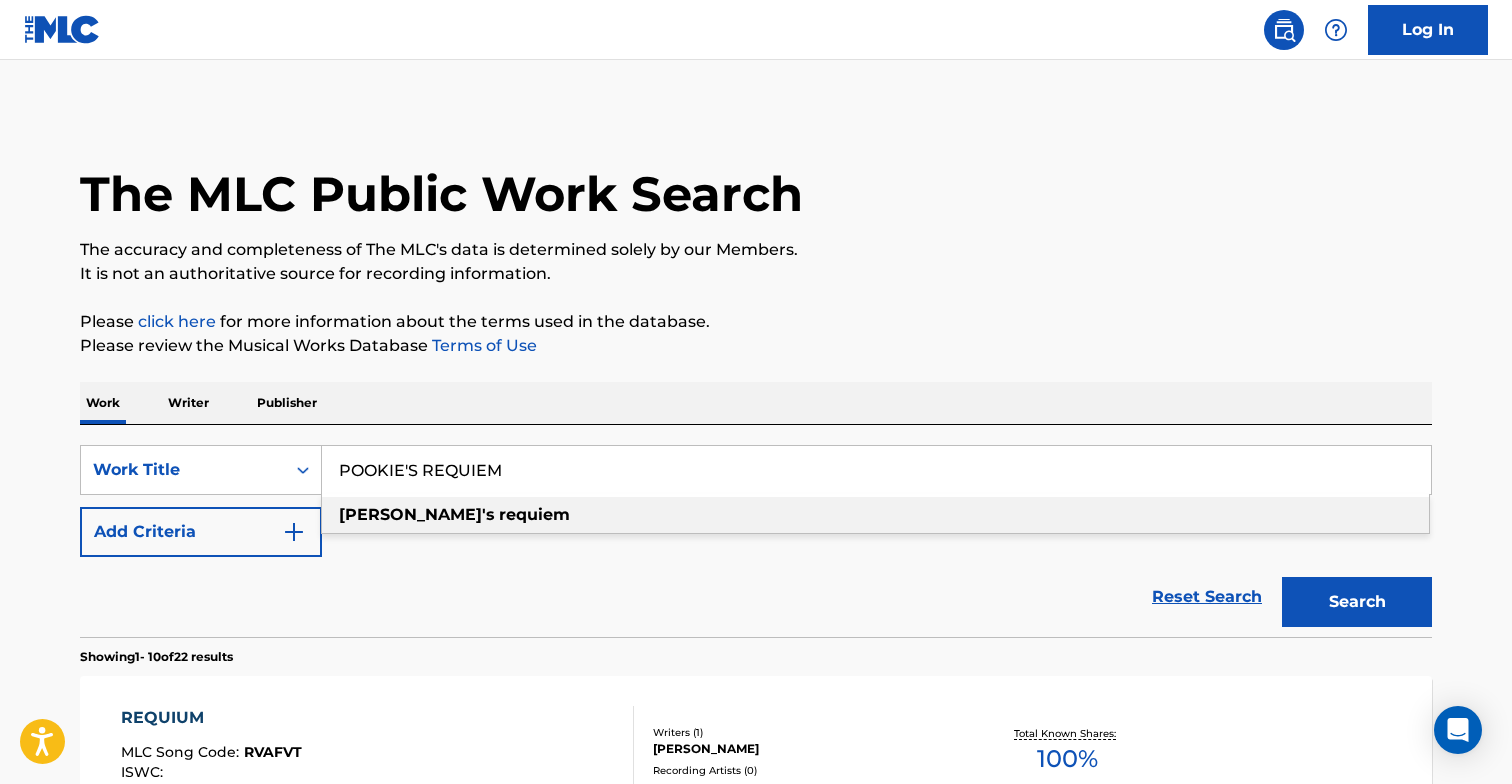 type on "POOKIE'S REQUIEM" 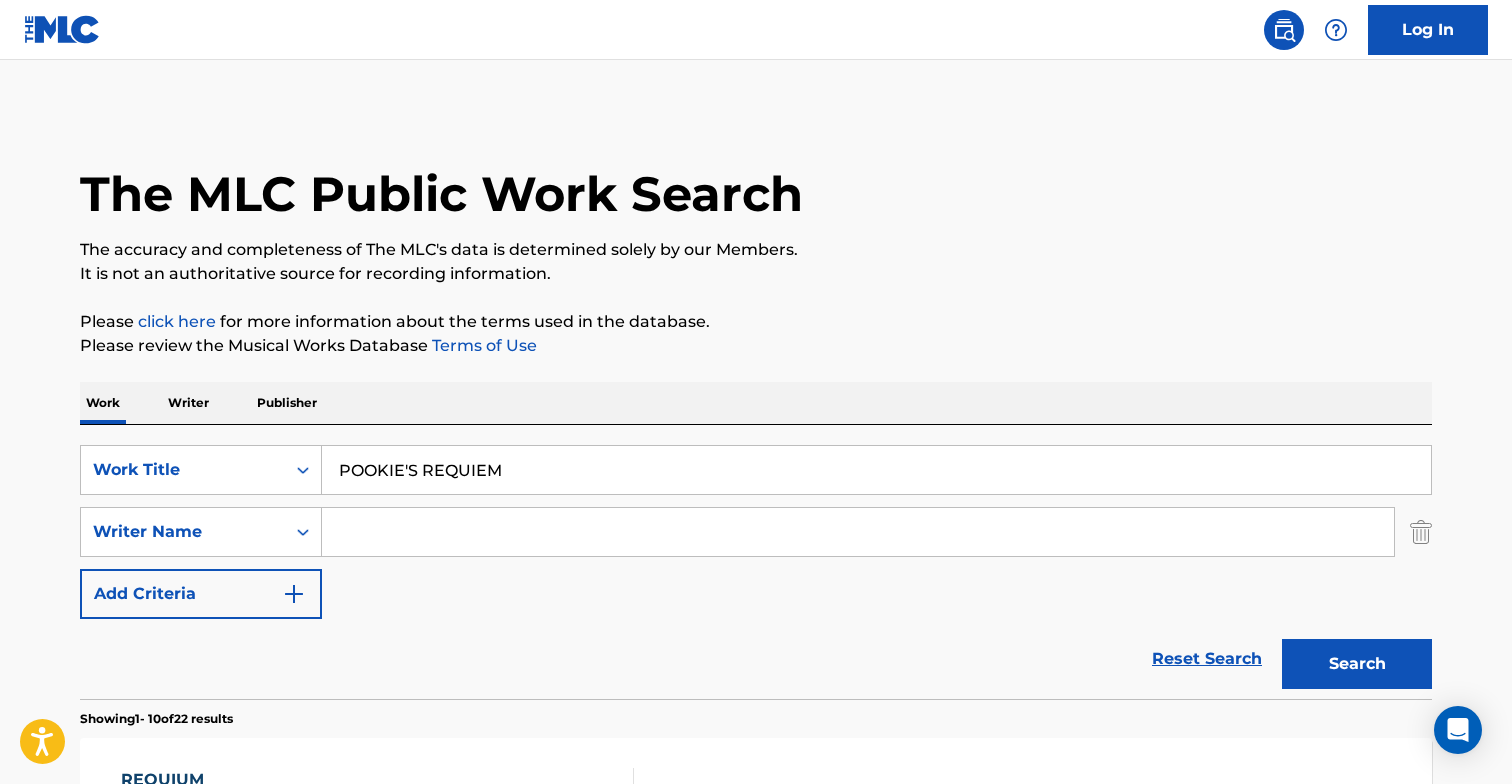 click on "Search" at bounding box center [1357, 664] 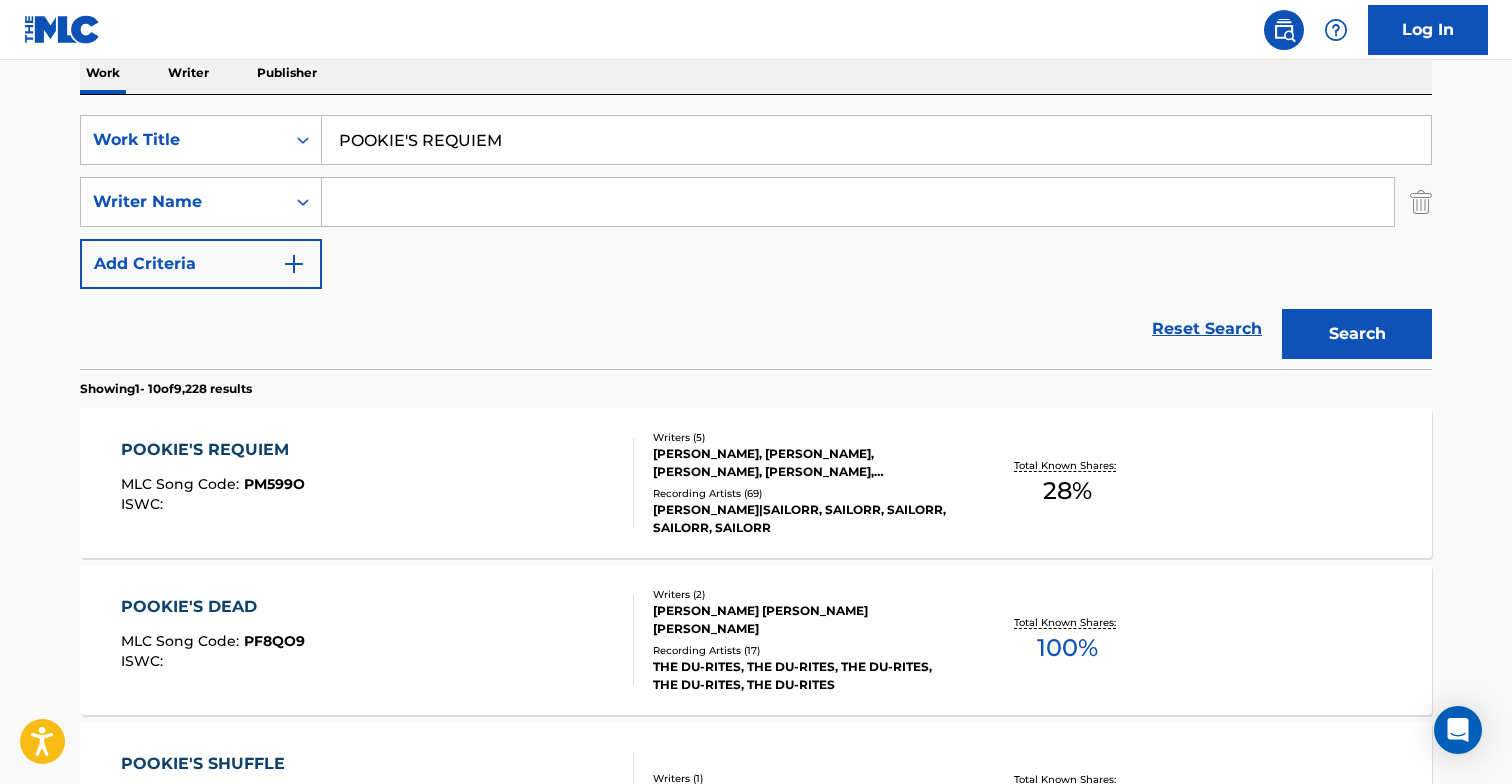 scroll, scrollTop: 331, scrollLeft: 0, axis: vertical 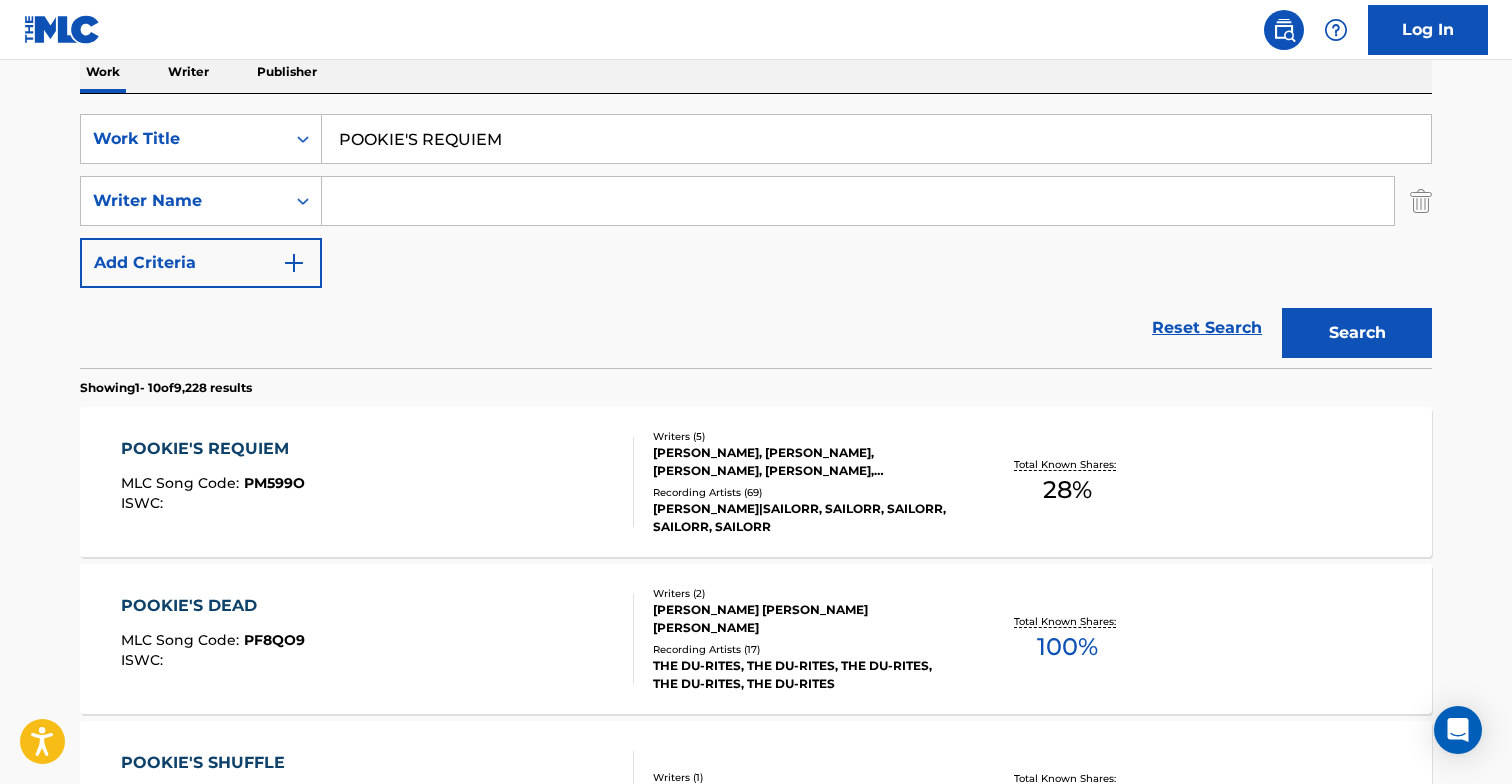 click on "[PERSON_NAME], [PERSON_NAME], [PERSON_NAME], [PERSON_NAME], [PERSON_NAME]" at bounding box center (804, 462) 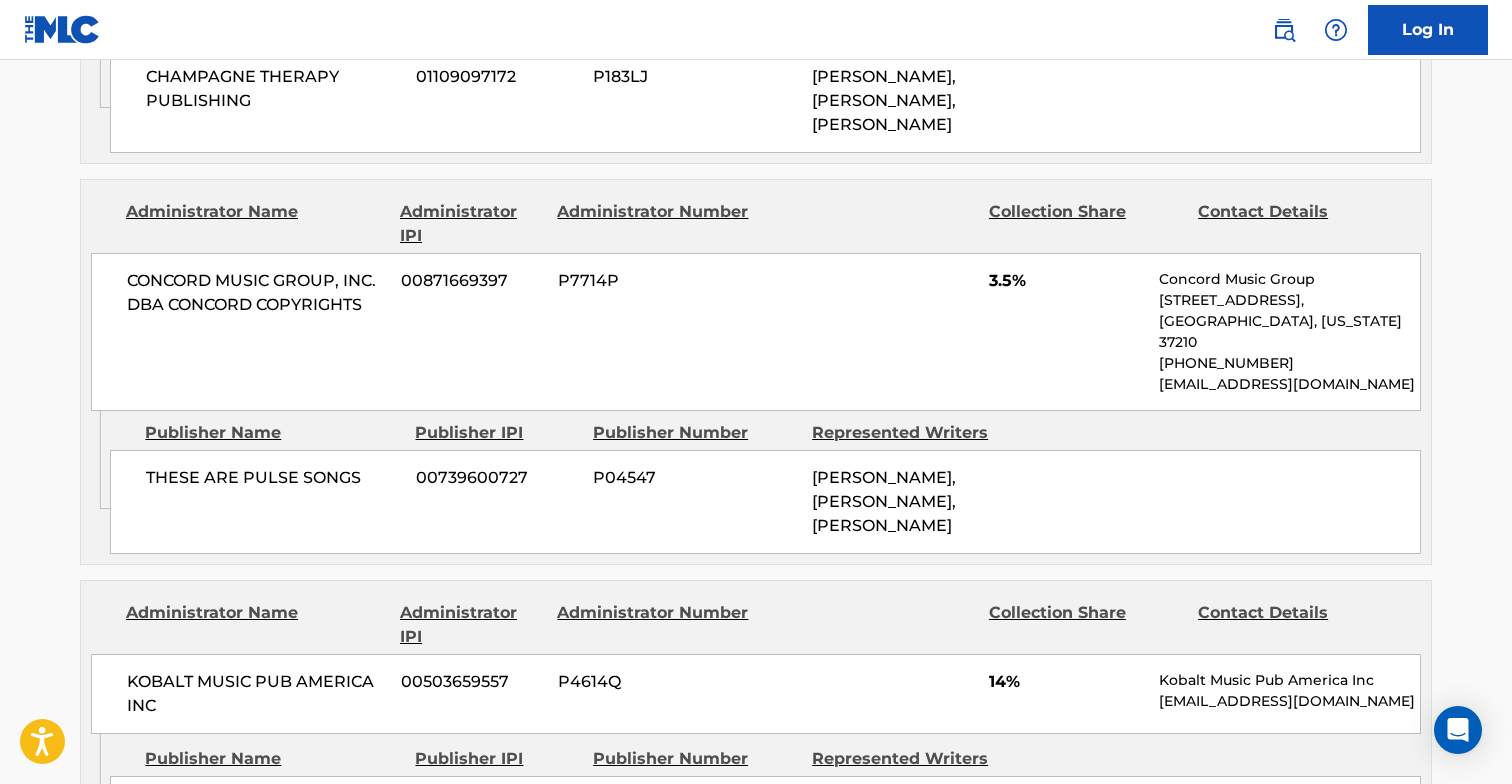 scroll, scrollTop: 1827, scrollLeft: 0, axis: vertical 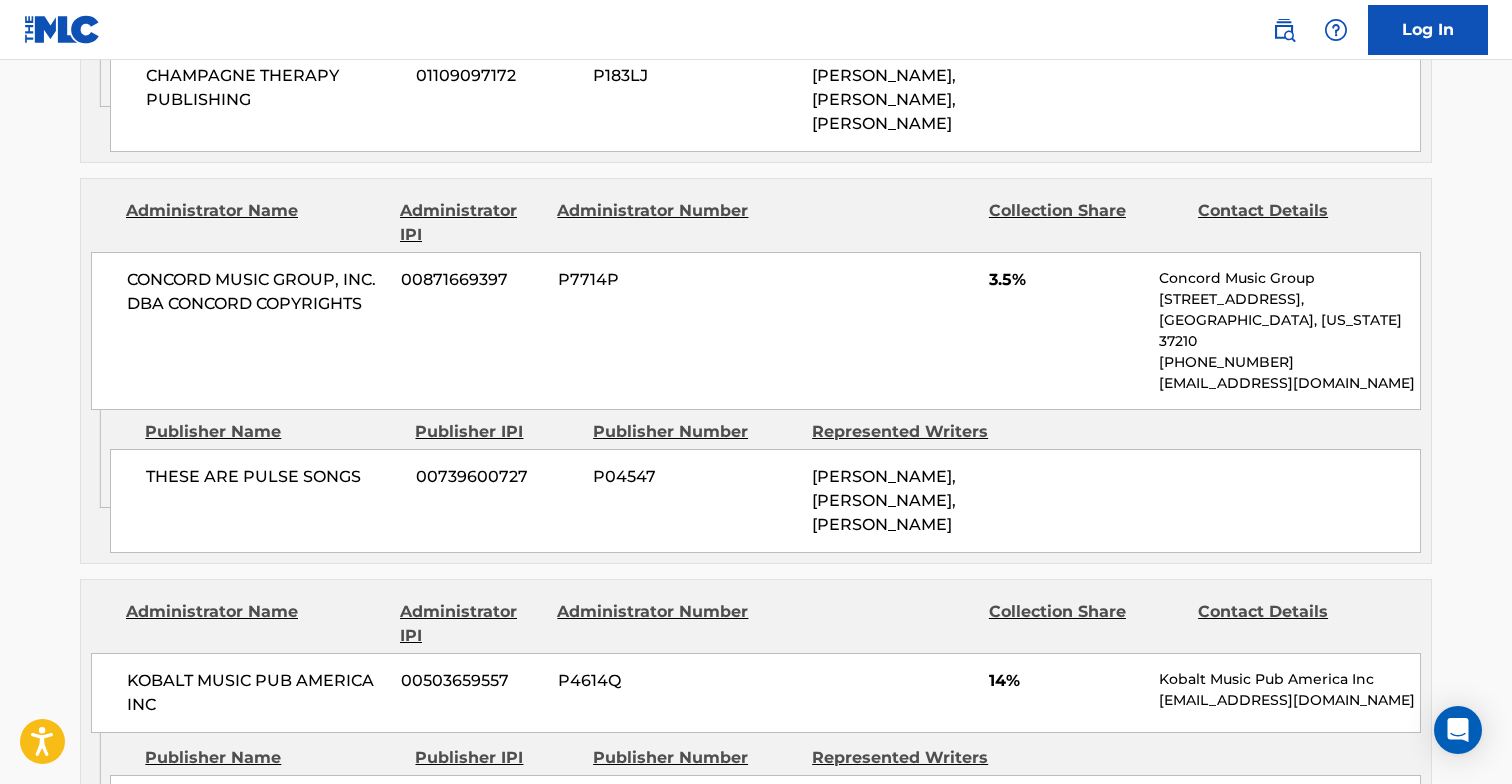 click on "Administrator Name Administrator IPI Administrator Number Collection Share Contact Details KOBALT MUSIC PUB AMERICA INC 00503659557 P4614Q 14% Kobalt Music Pub America Inc [EMAIL_ADDRESS][DOMAIN_NAME]" at bounding box center [756, 656] 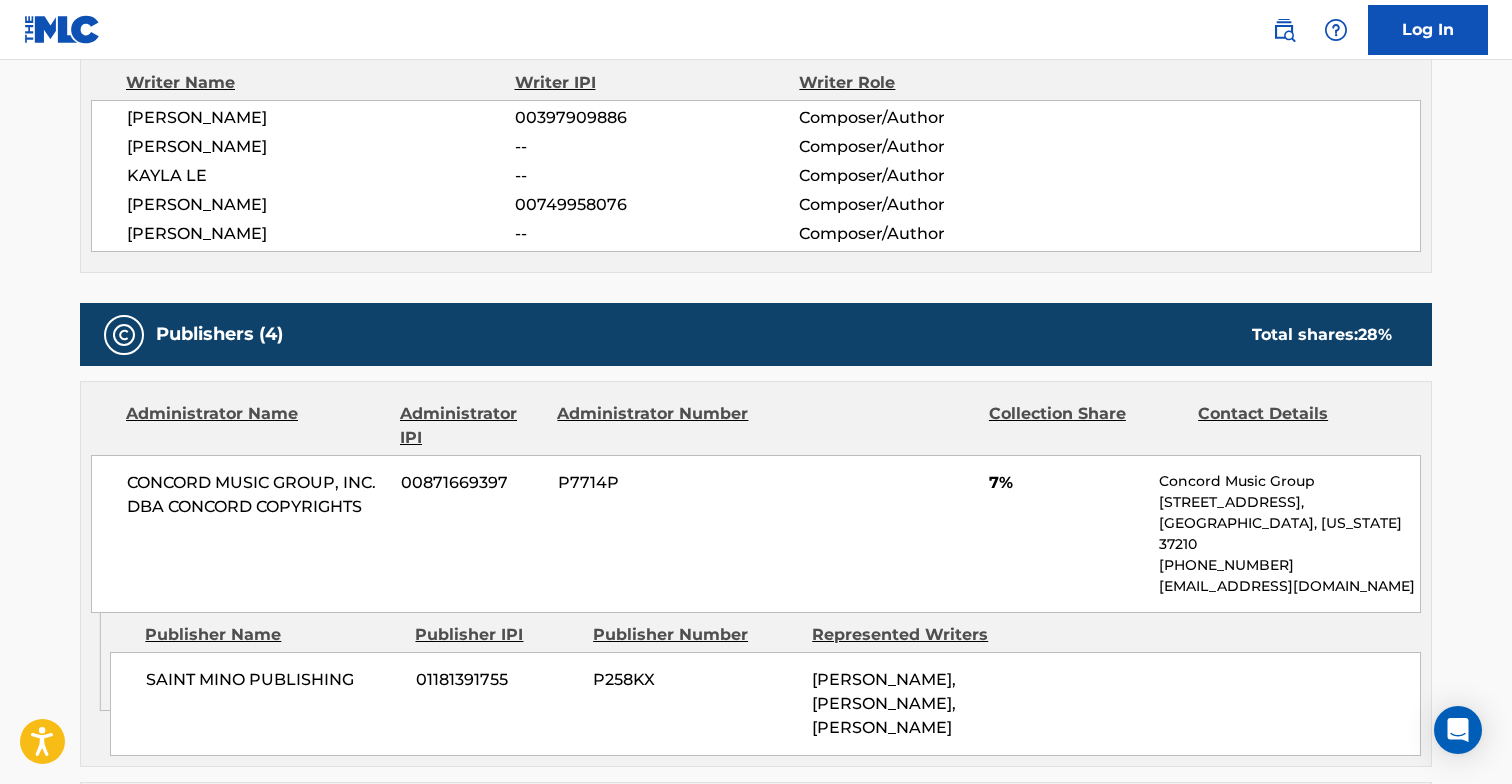 scroll, scrollTop: 870, scrollLeft: 0, axis: vertical 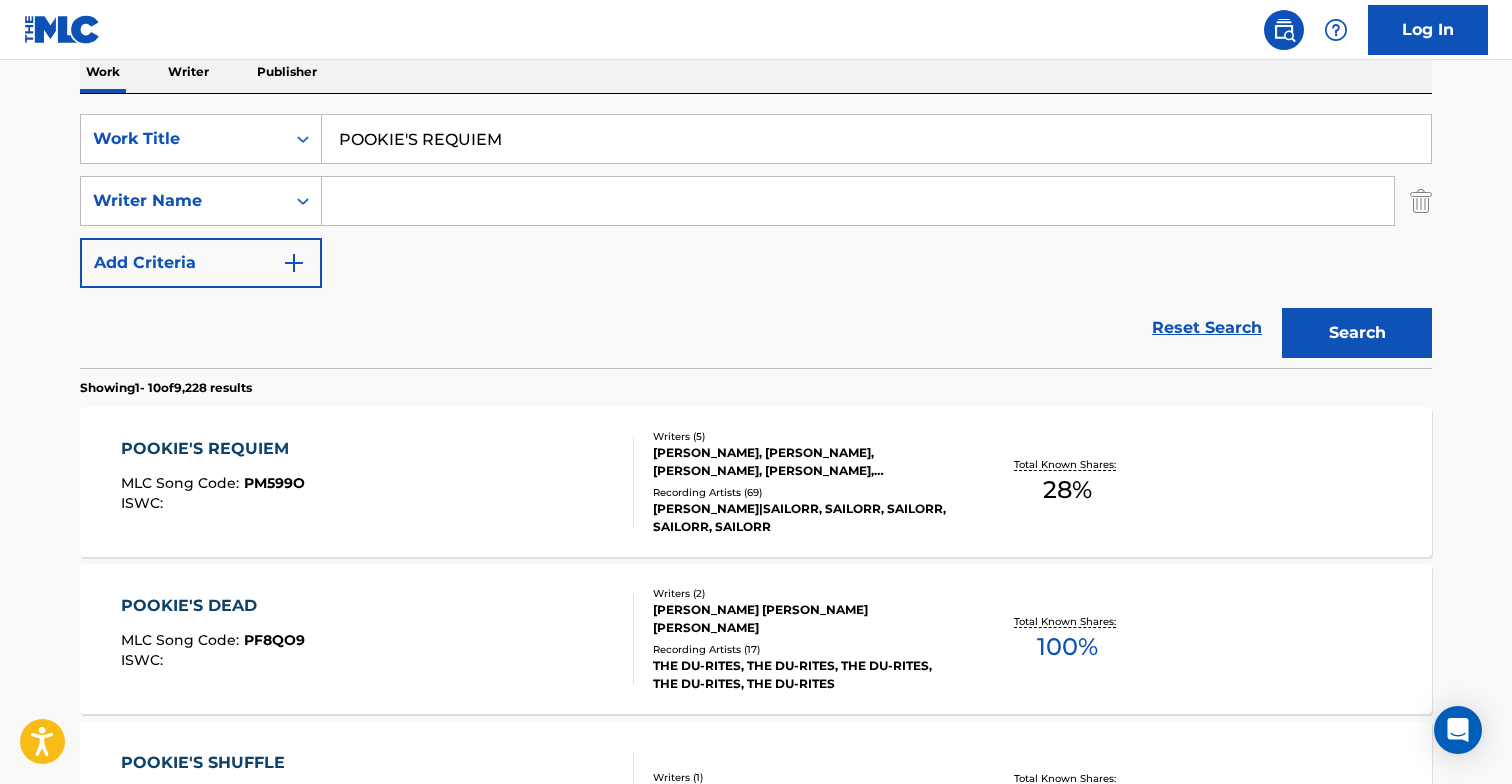 click on "Writer" at bounding box center [188, 72] 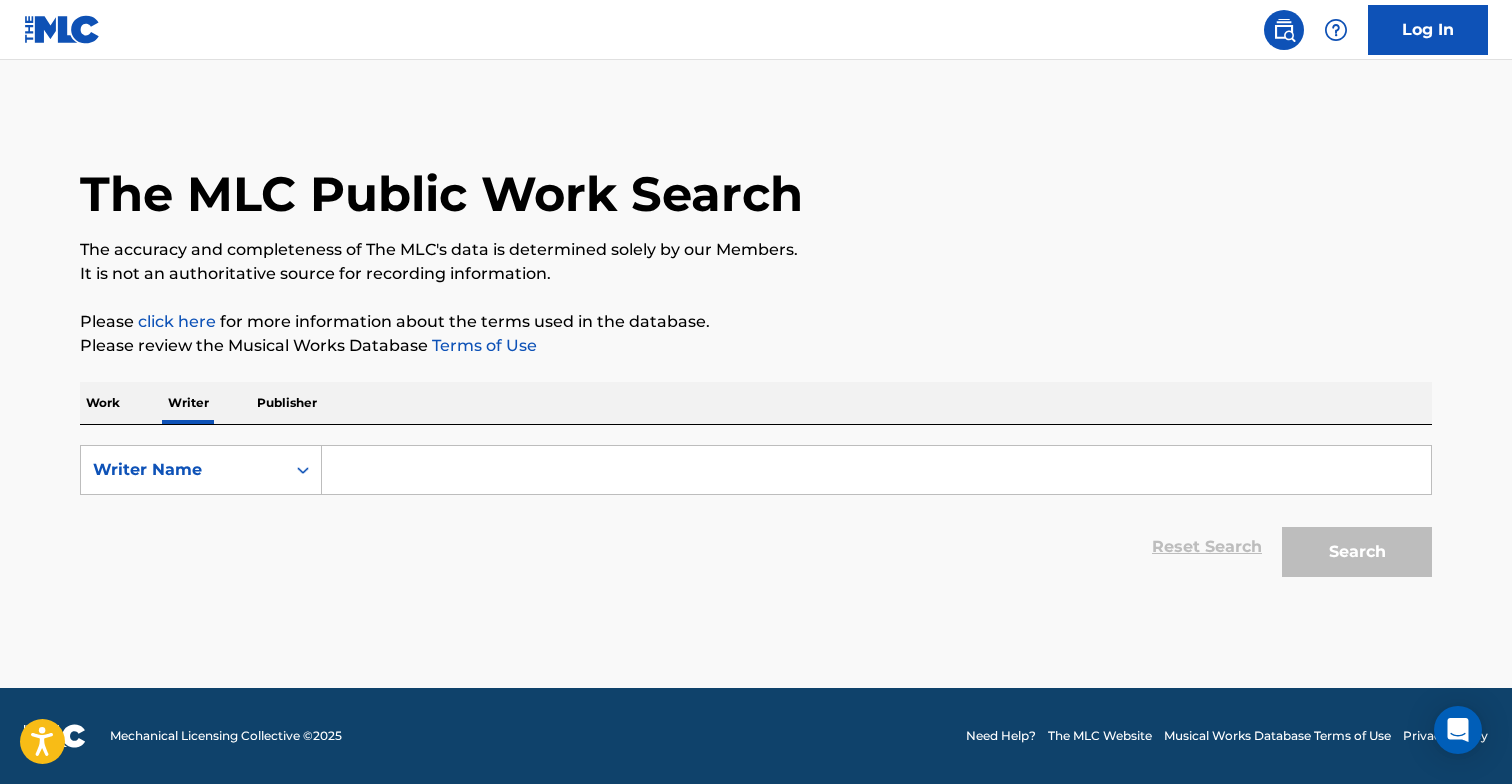 scroll, scrollTop: 0, scrollLeft: 0, axis: both 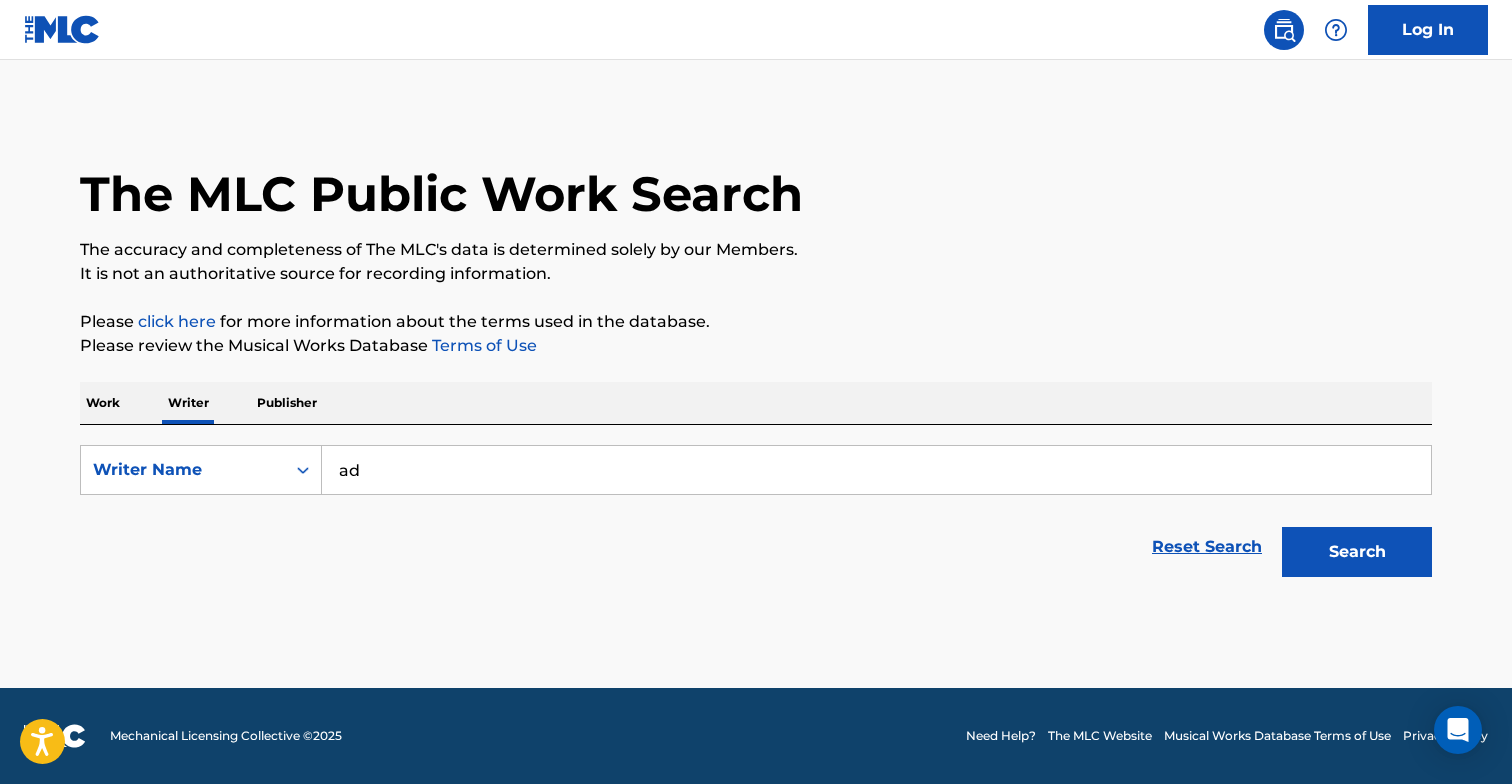 type on "a" 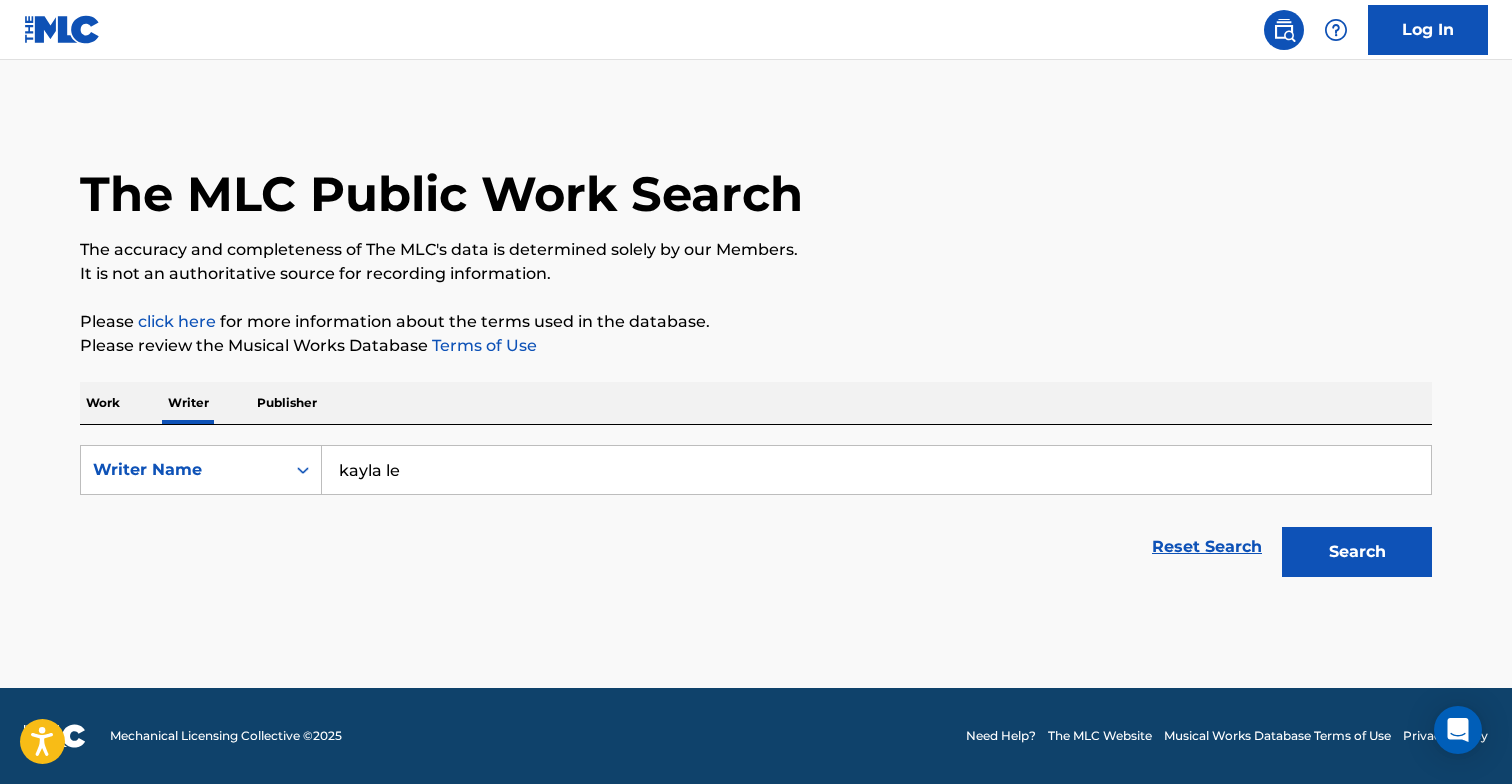 type on "kayla le" 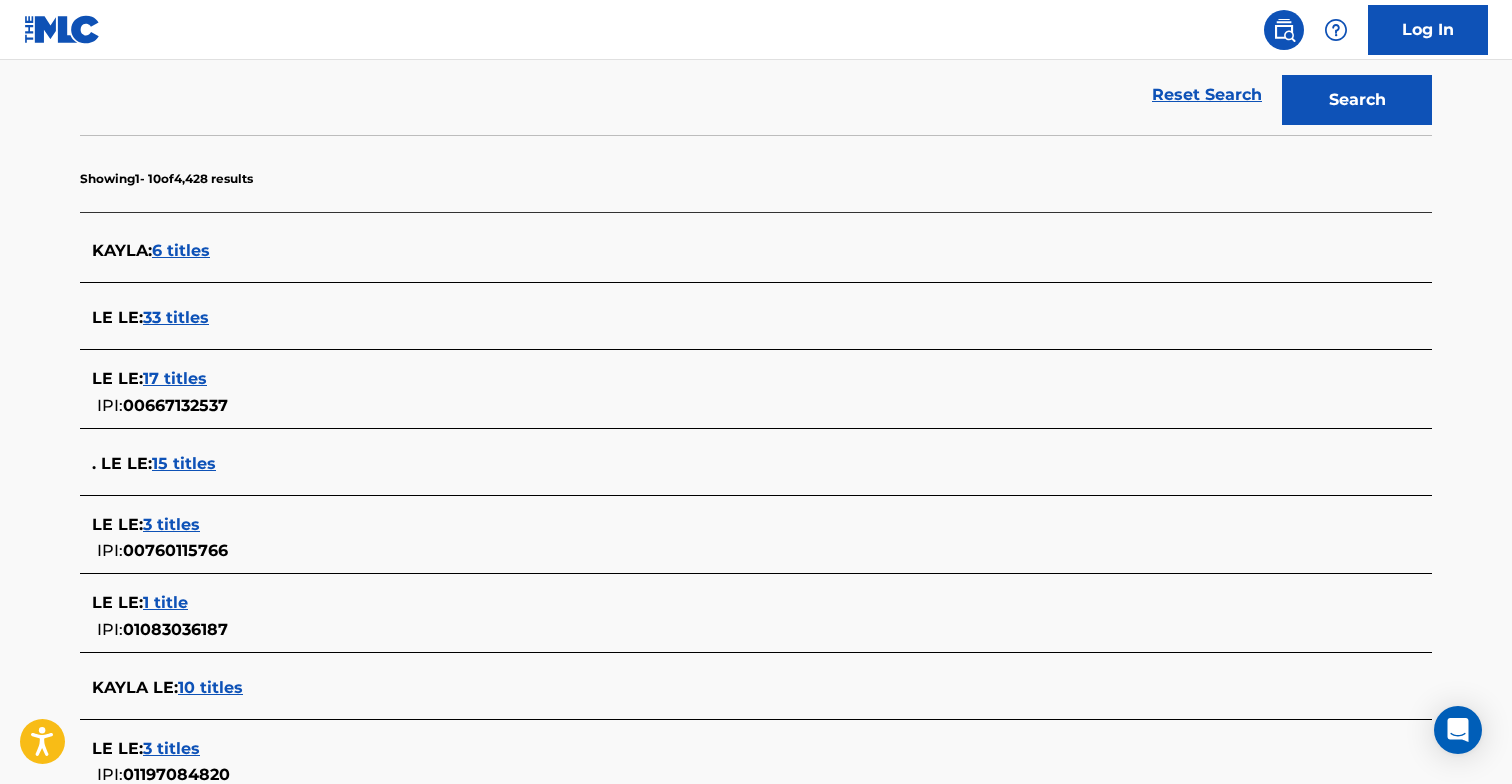 scroll, scrollTop: 718, scrollLeft: 0, axis: vertical 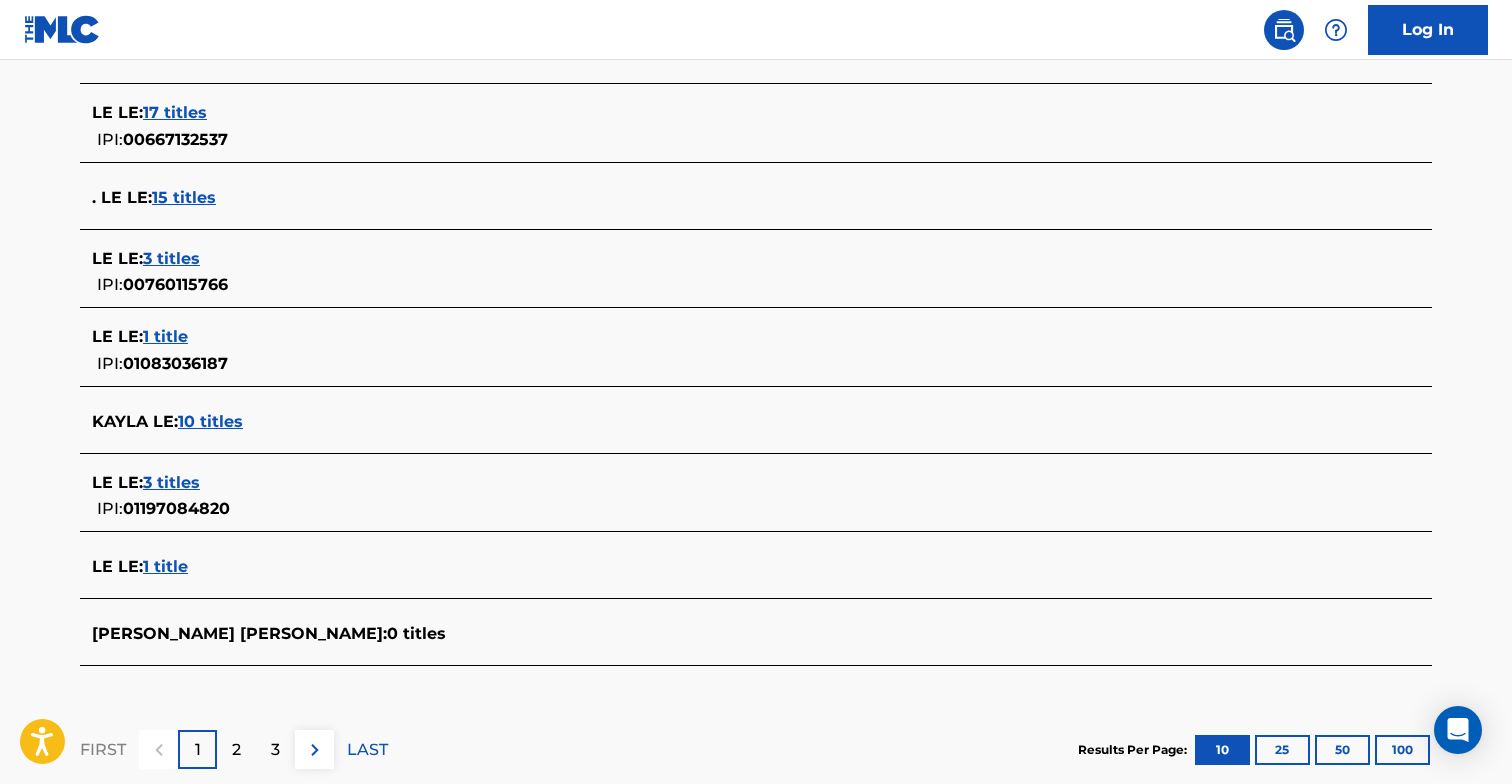 click on "10 titles" at bounding box center (210, 421) 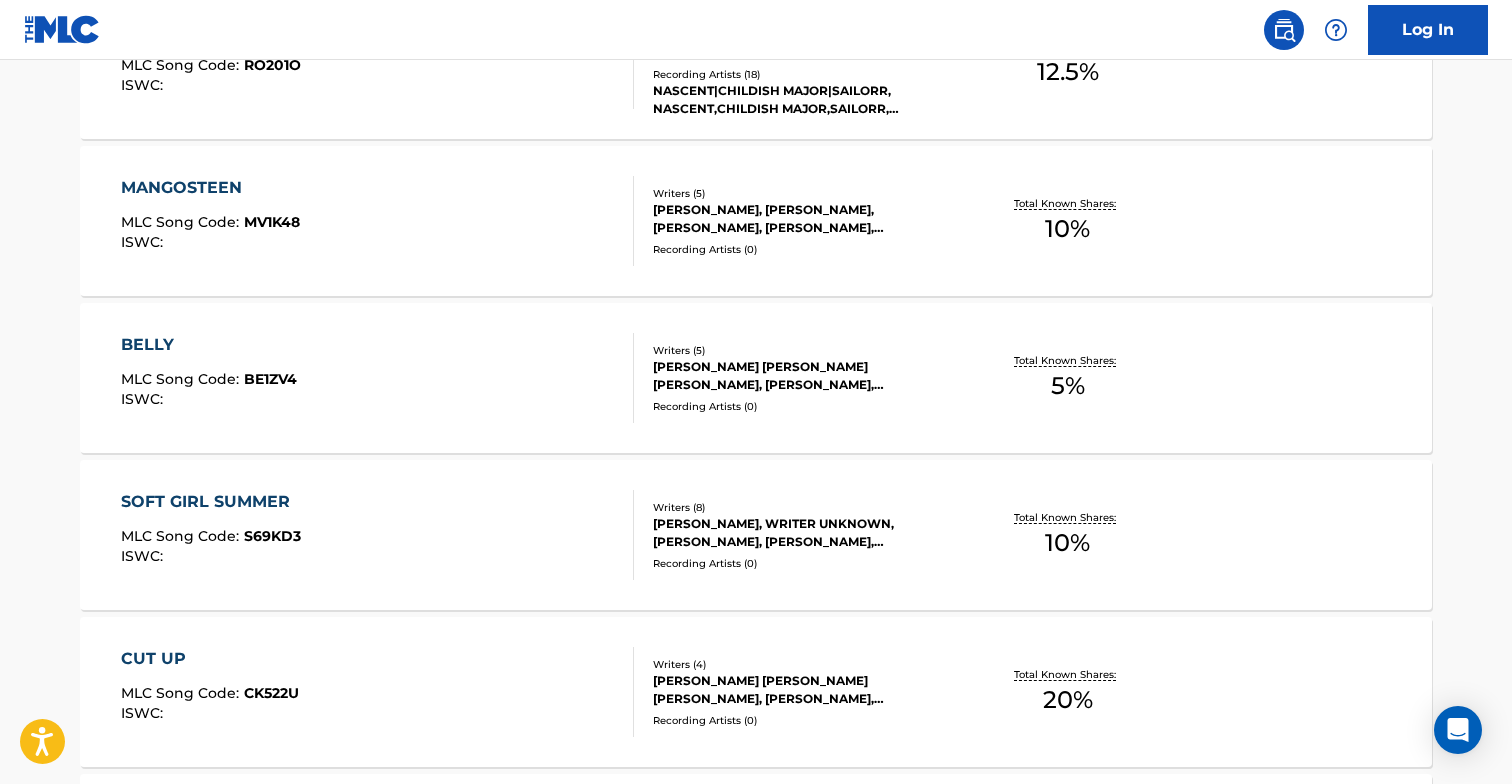 scroll, scrollTop: 736, scrollLeft: 0, axis: vertical 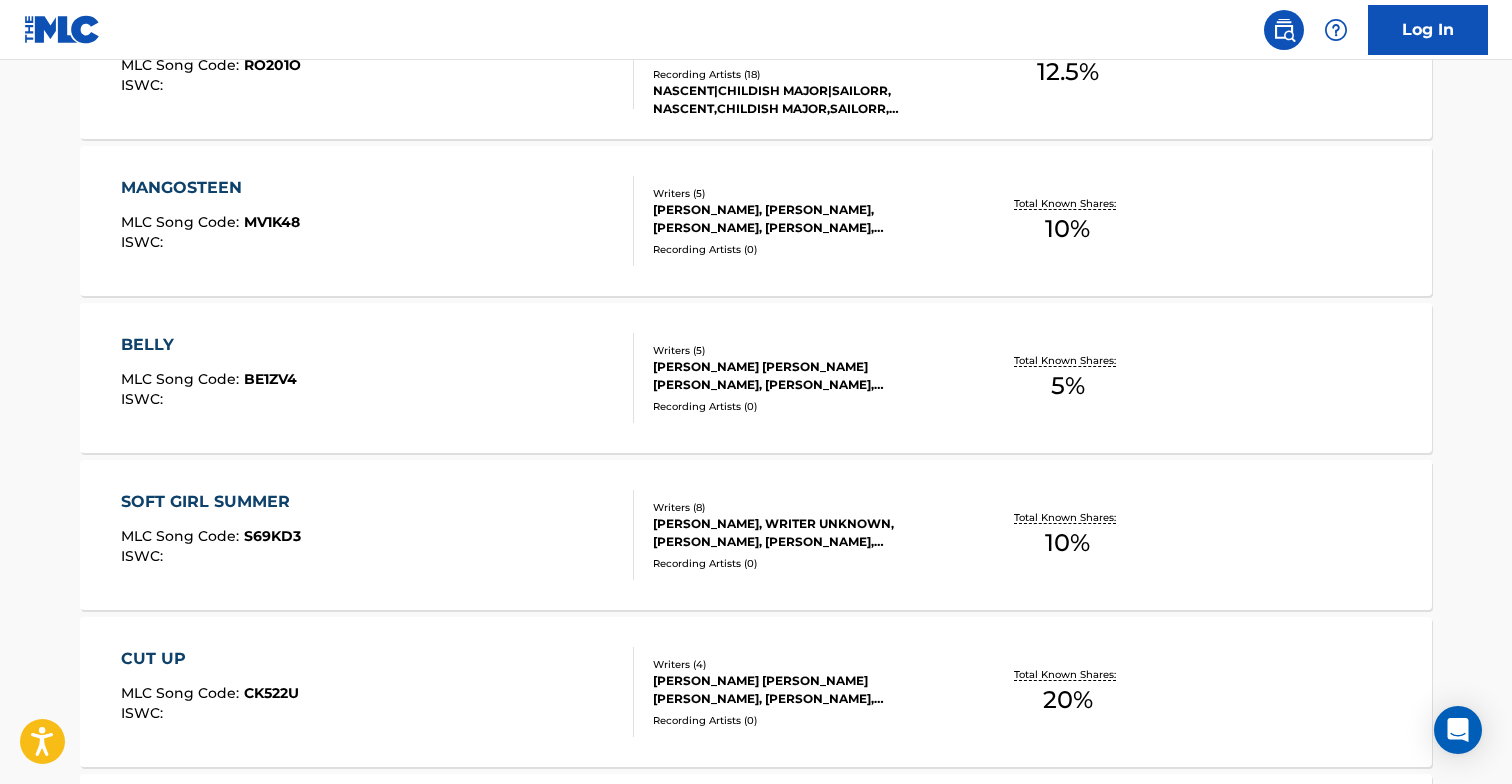 click on "BELLY MLC Song Code : BE1ZV4 ISWC :" at bounding box center (378, 378) 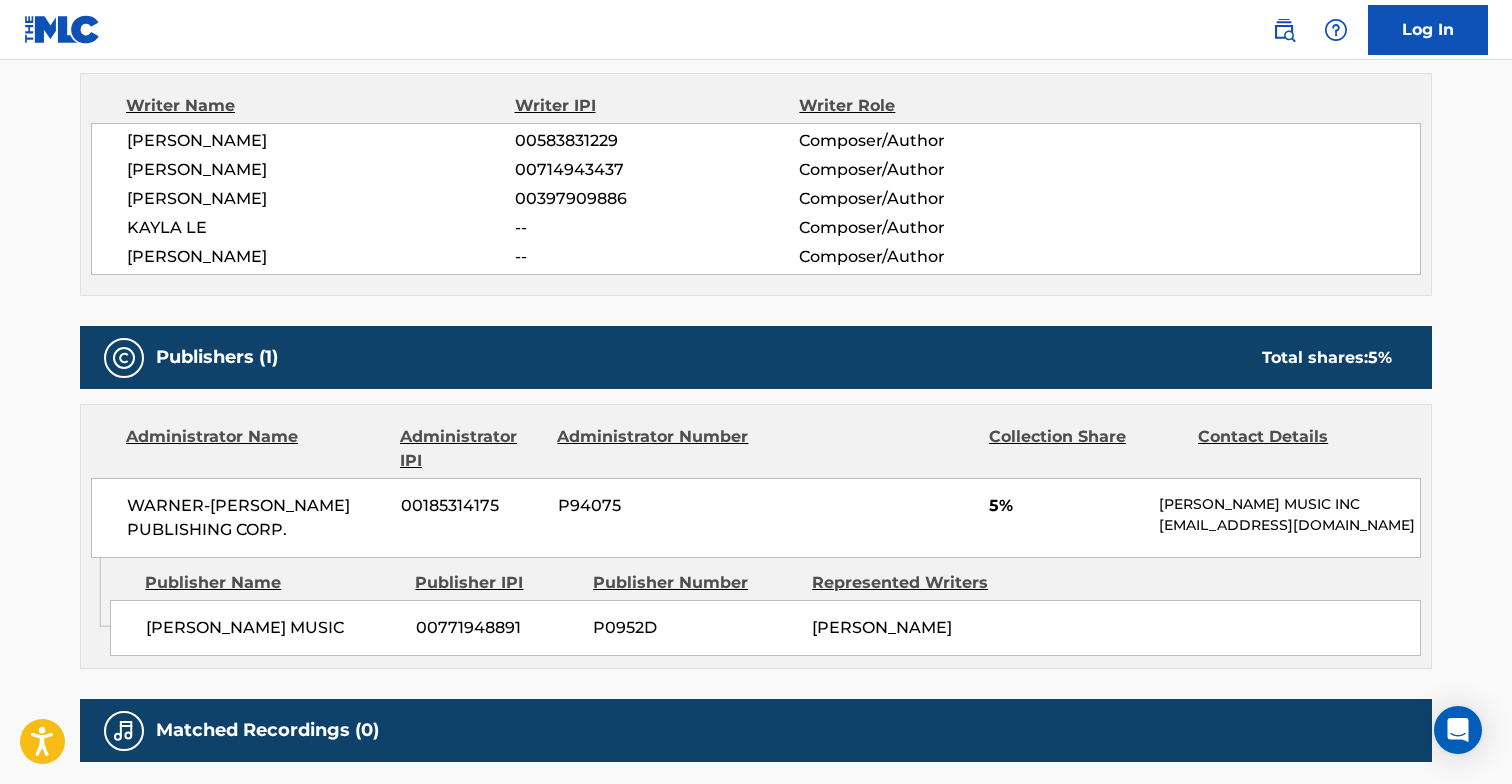 scroll, scrollTop: 675, scrollLeft: 0, axis: vertical 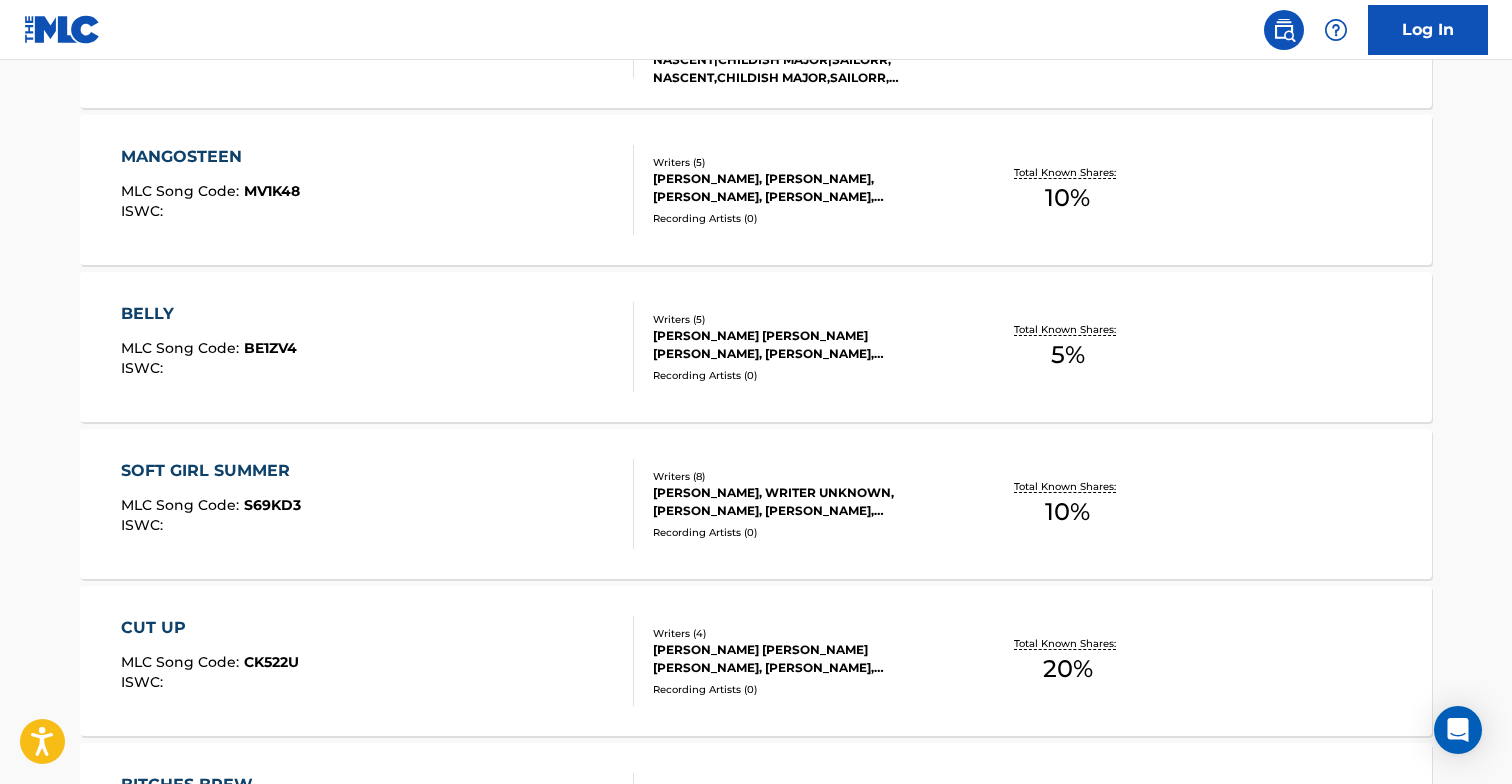 click on "SOFT GIRL SUMMER" at bounding box center (211, 471) 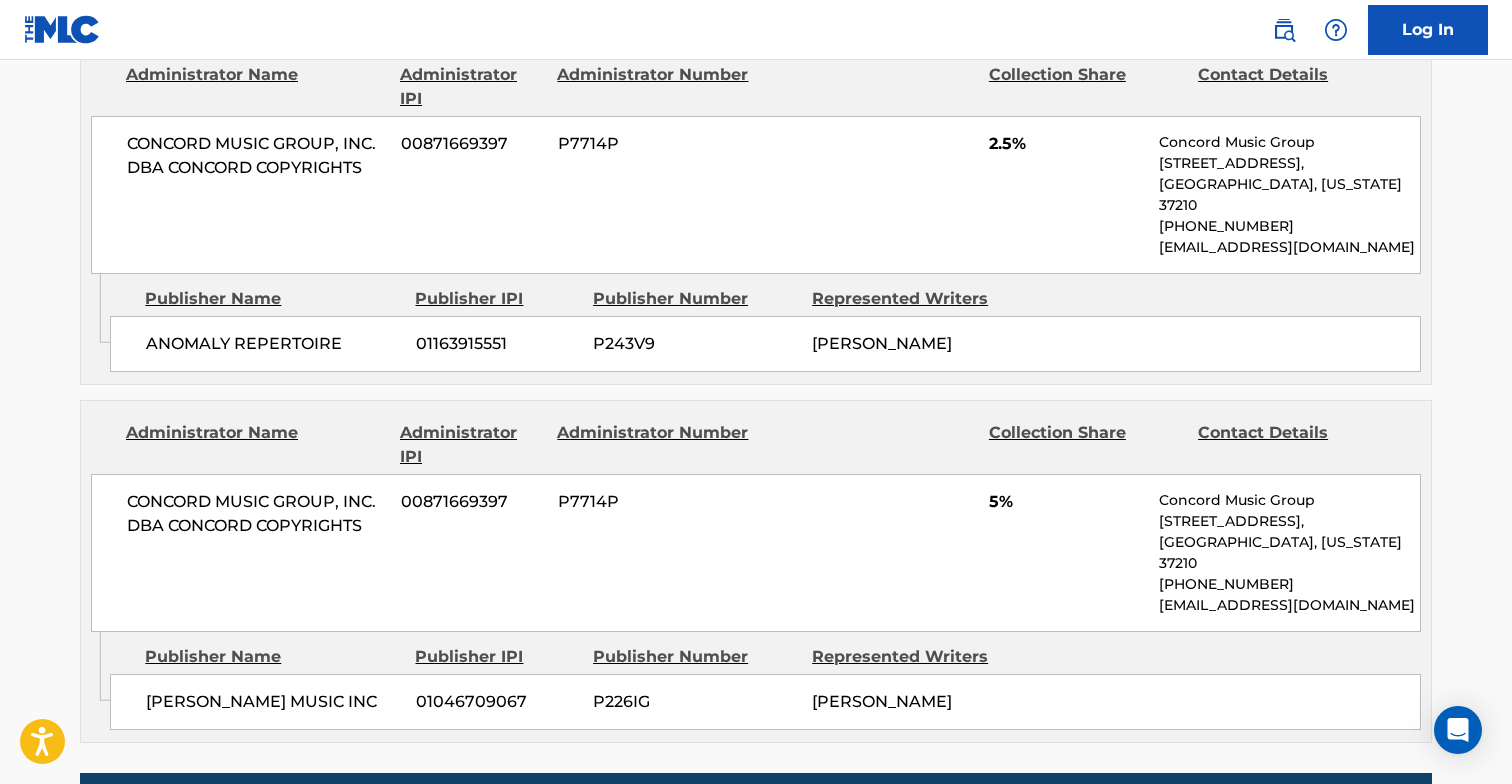 scroll, scrollTop: 1520, scrollLeft: 0, axis: vertical 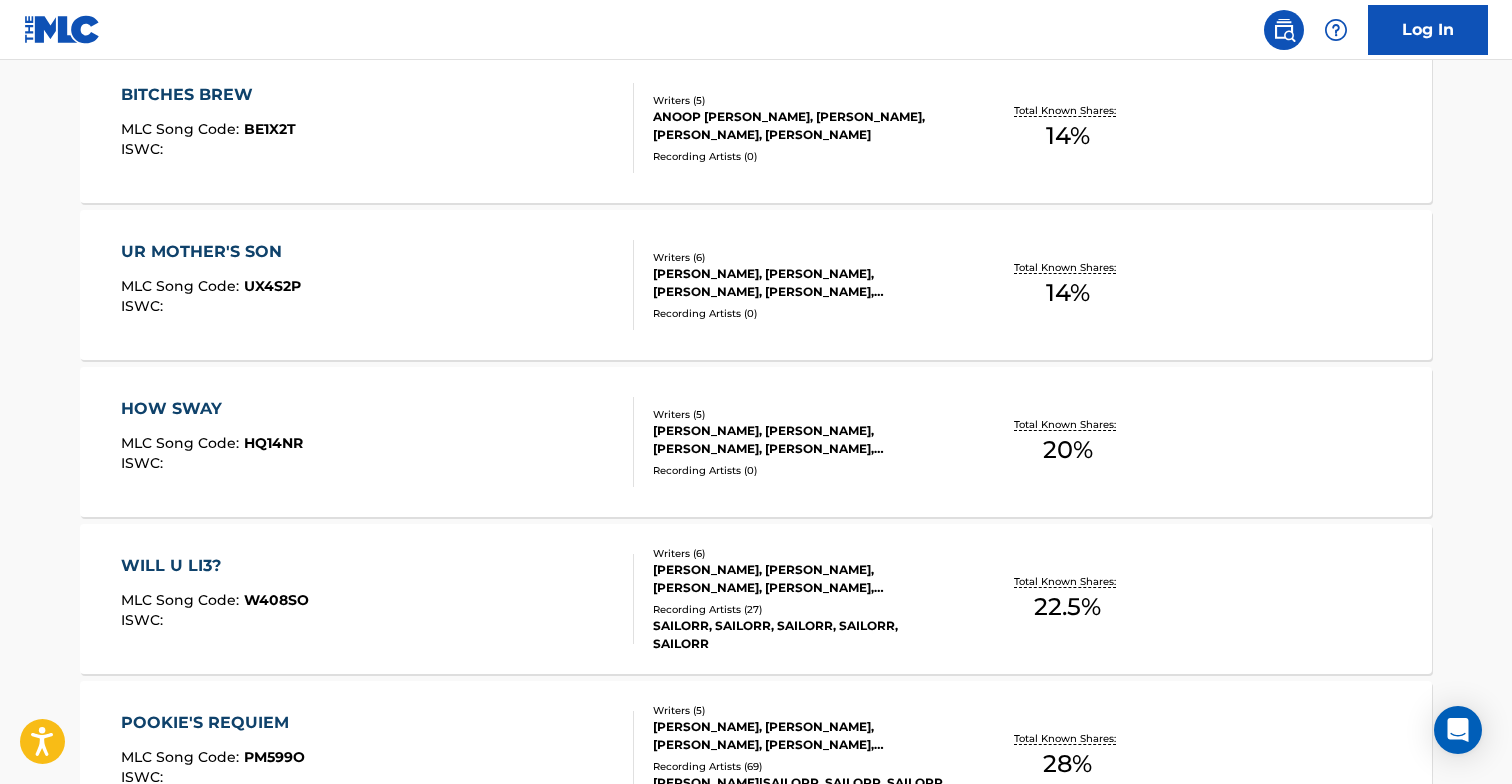 click on "WILL U LI3?" at bounding box center (215, 566) 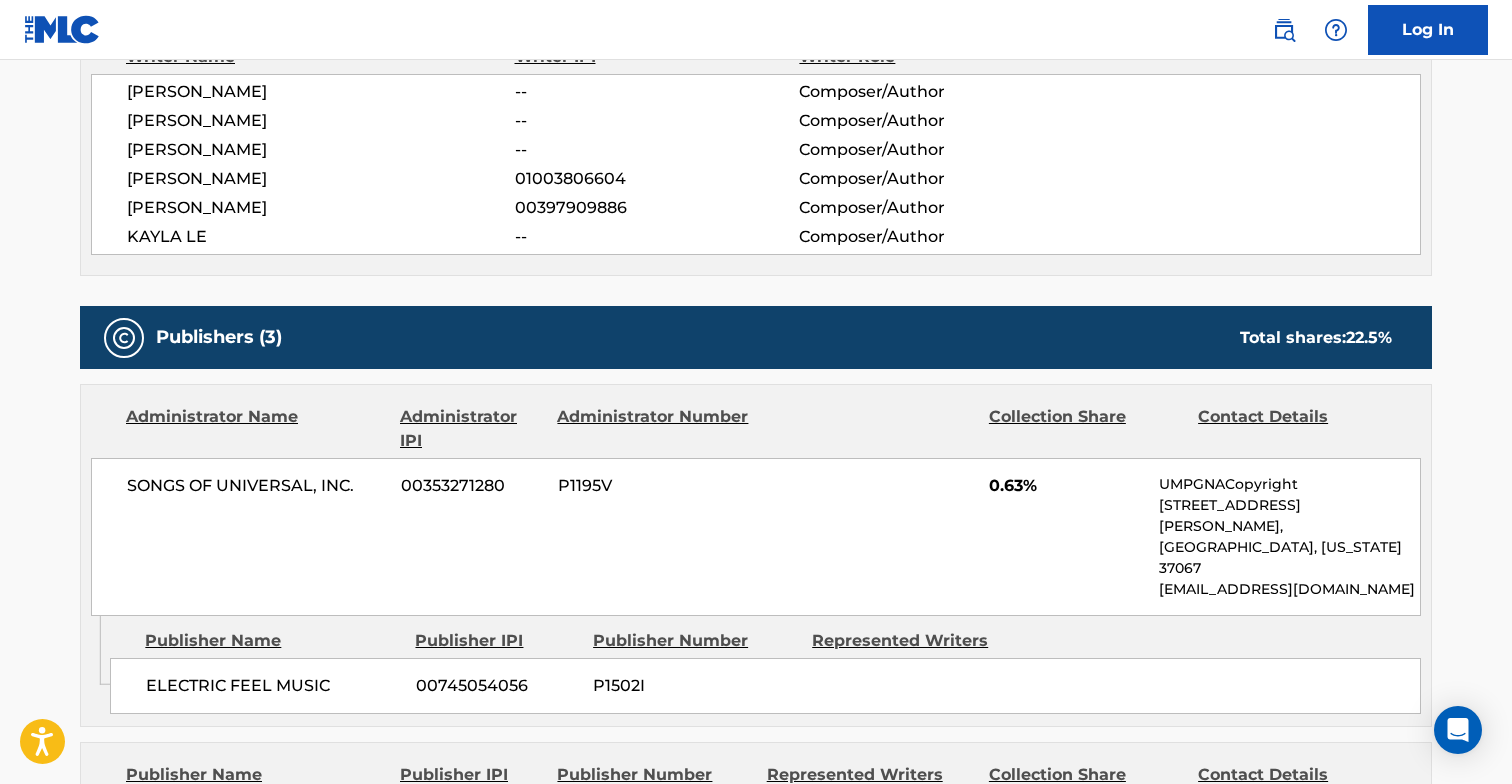 scroll, scrollTop: 800, scrollLeft: 0, axis: vertical 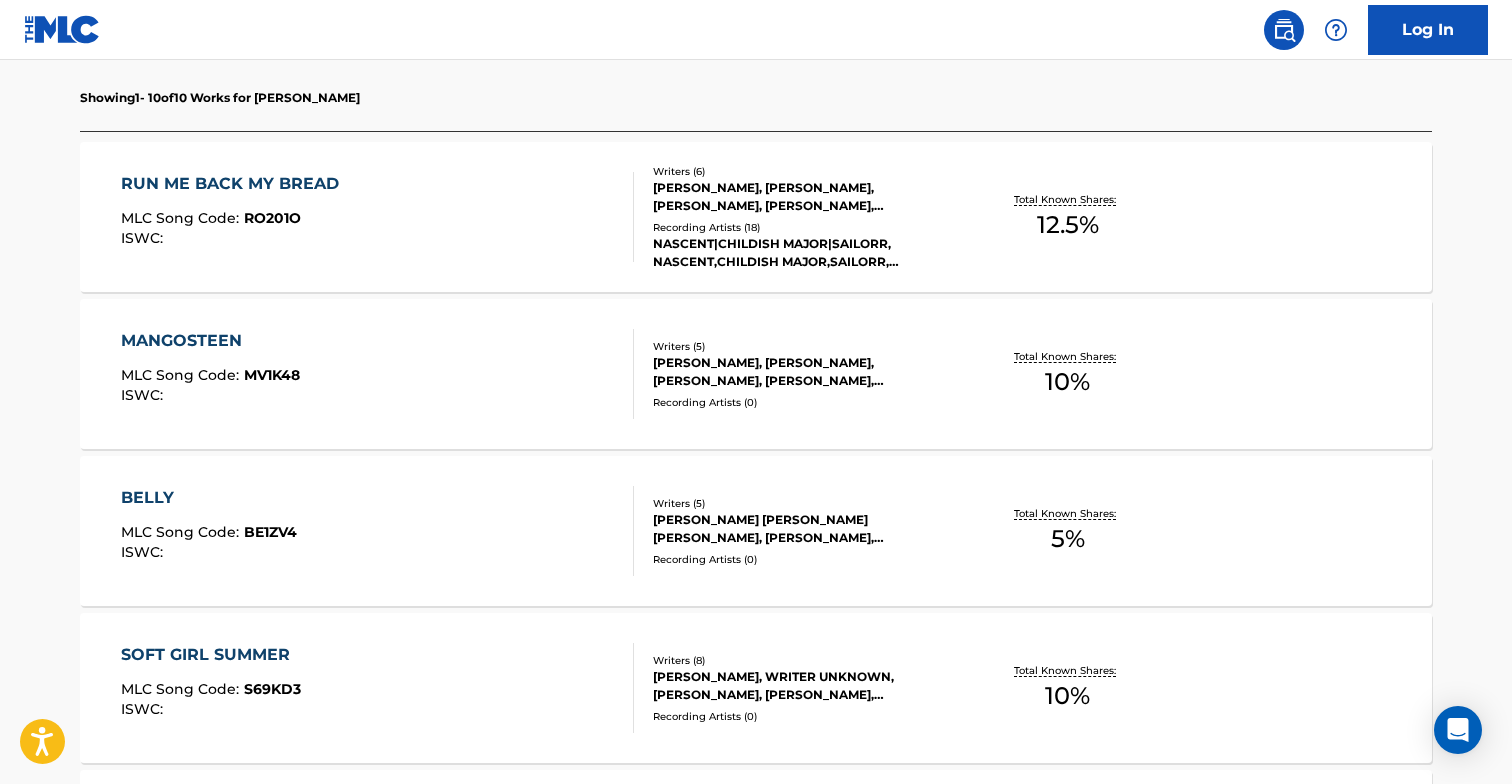 click on "BELLY" at bounding box center (209, 498) 